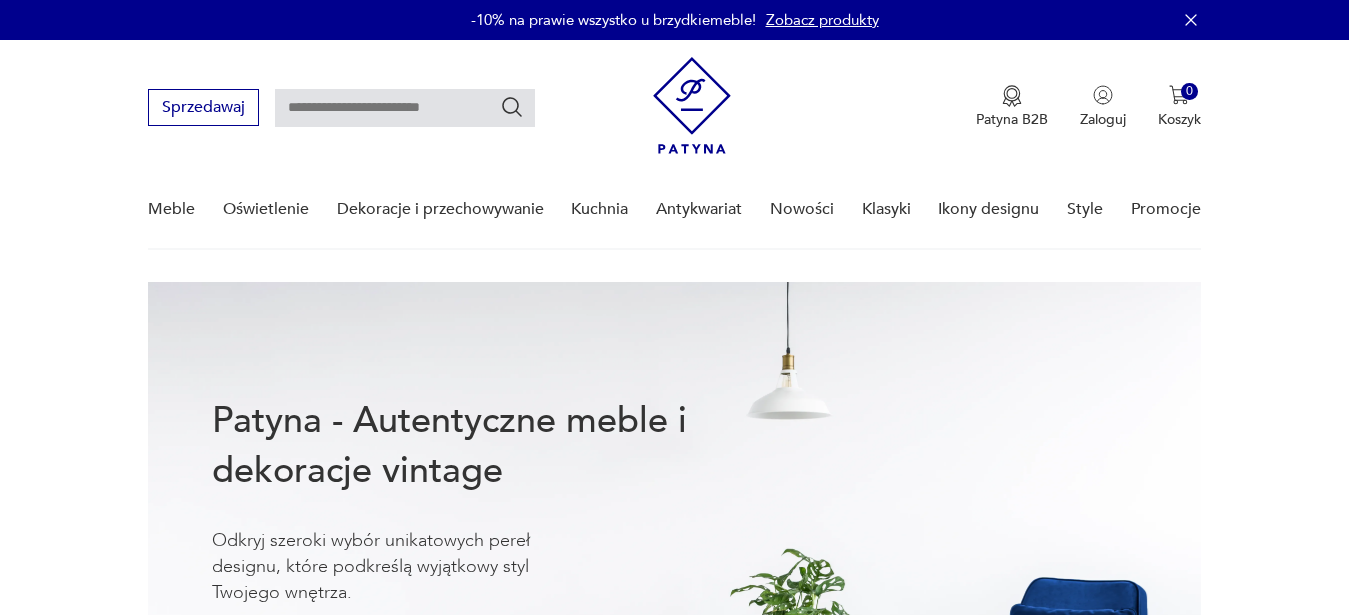 scroll, scrollTop: 0, scrollLeft: 0, axis: both 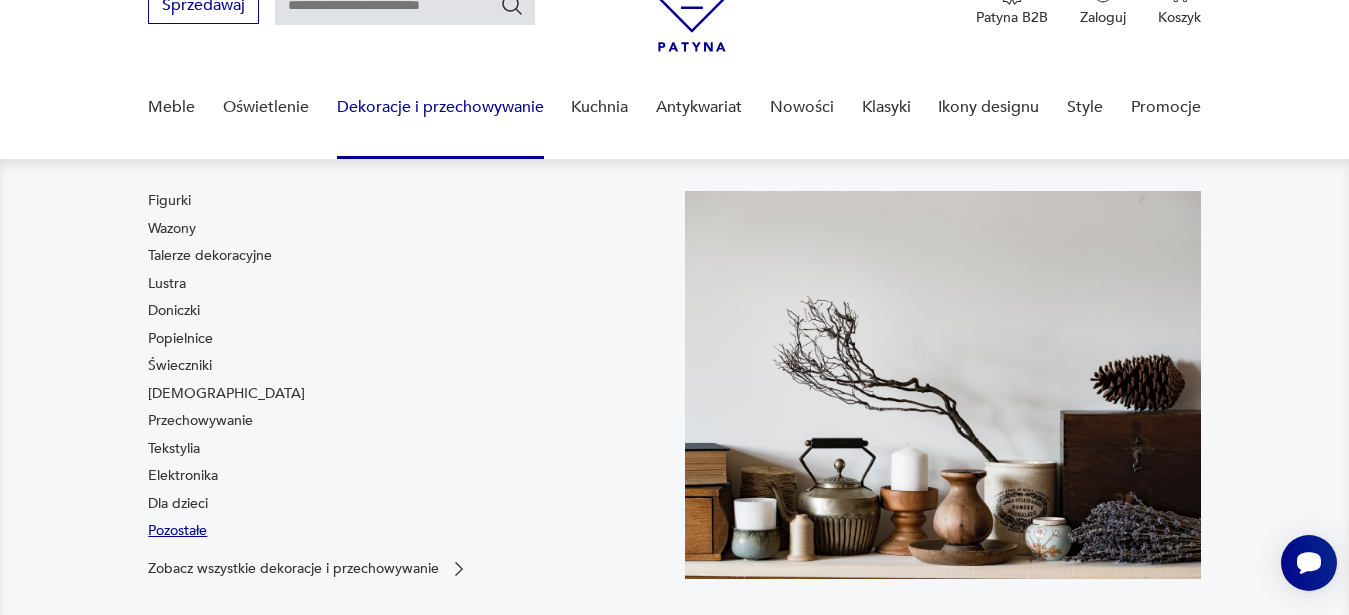 click on "Pozostałe" at bounding box center (177, 531) 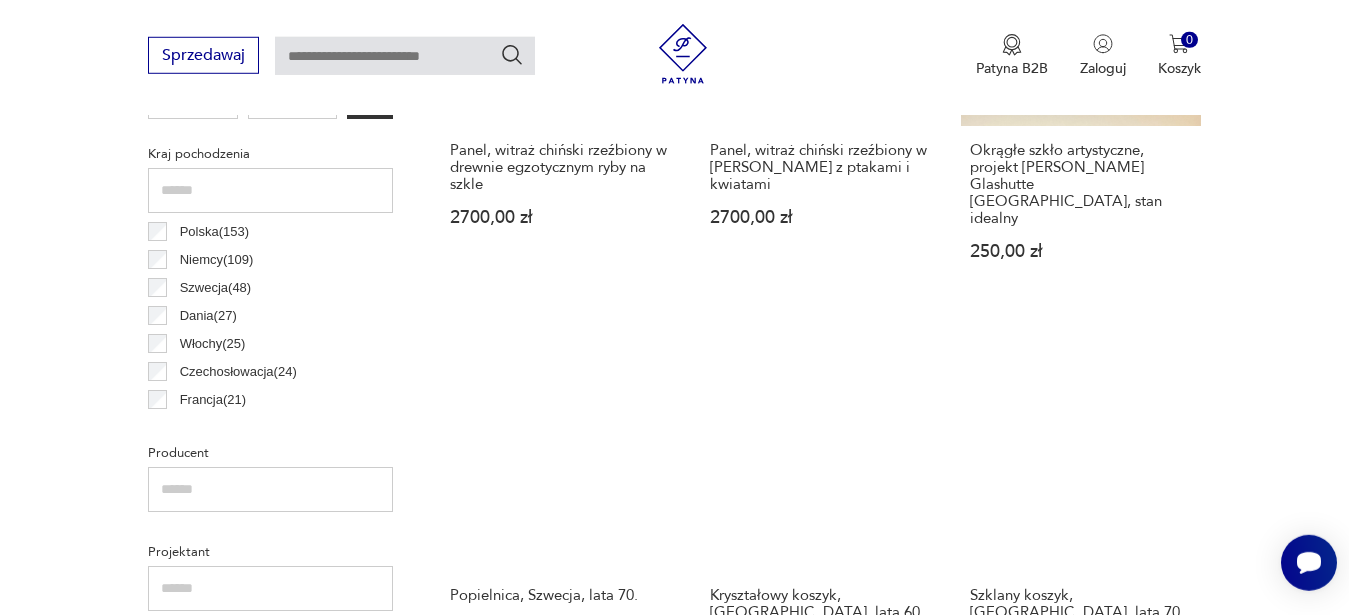 scroll, scrollTop: 1049, scrollLeft: 0, axis: vertical 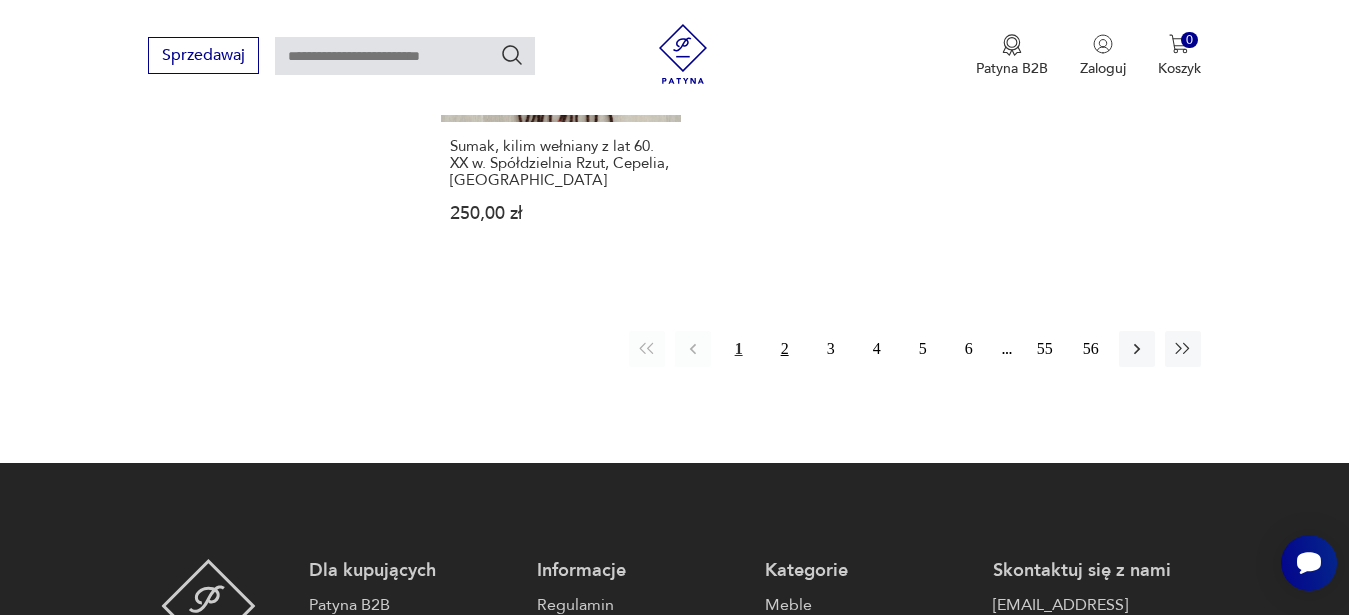 click on "2" at bounding box center [785, 349] 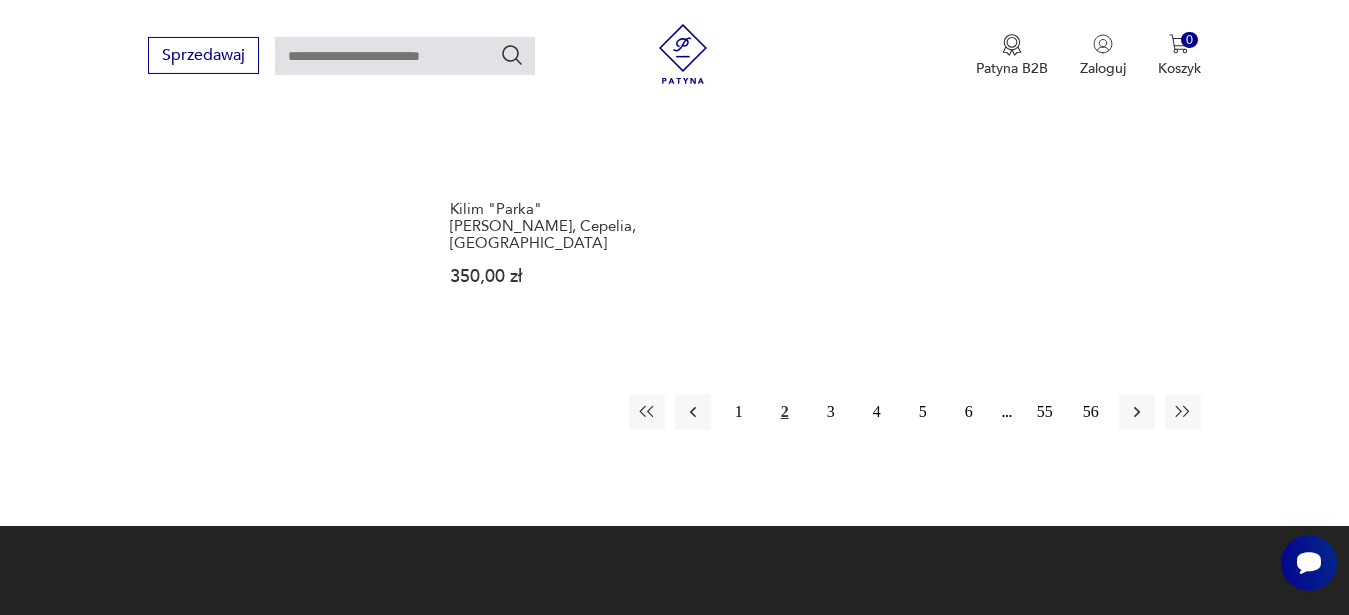 scroll, scrollTop: 3081, scrollLeft: 0, axis: vertical 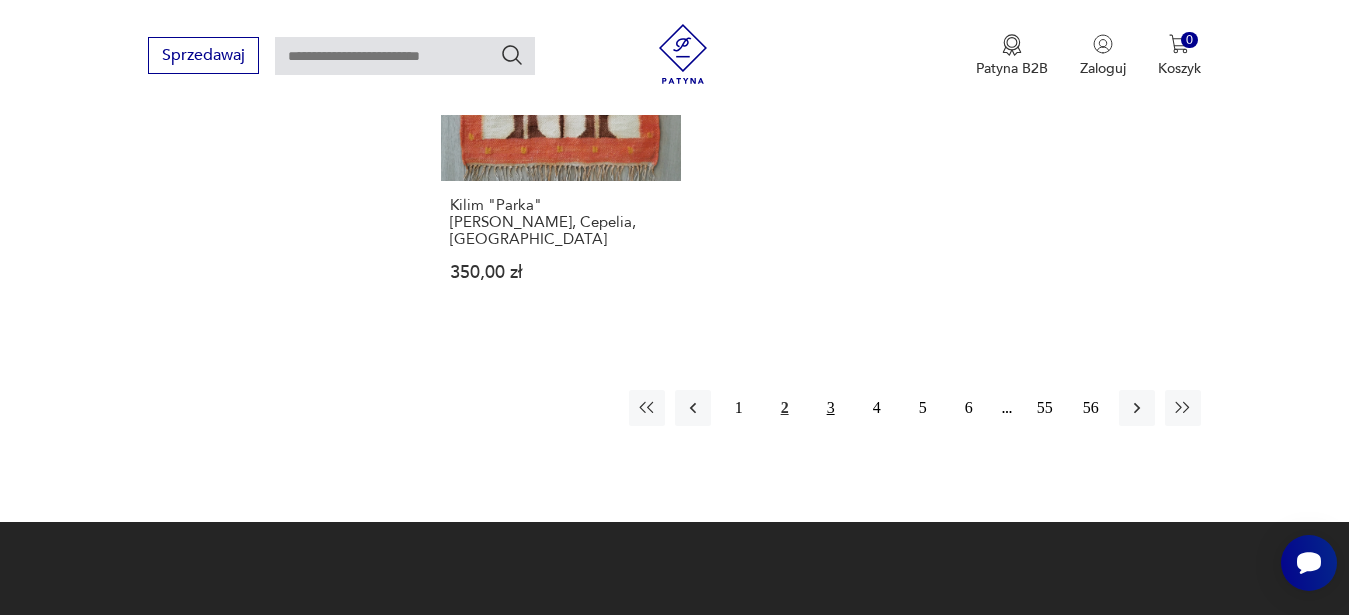 click on "3" at bounding box center [831, 408] 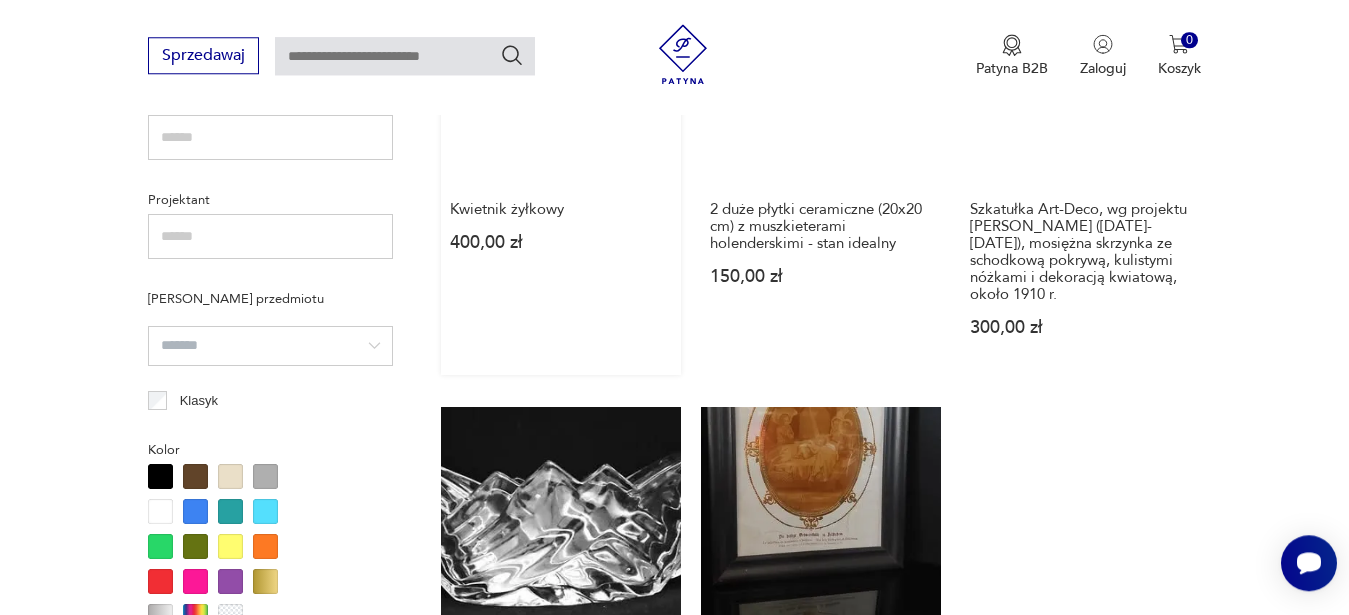 scroll, scrollTop: 1347, scrollLeft: 0, axis: vertical 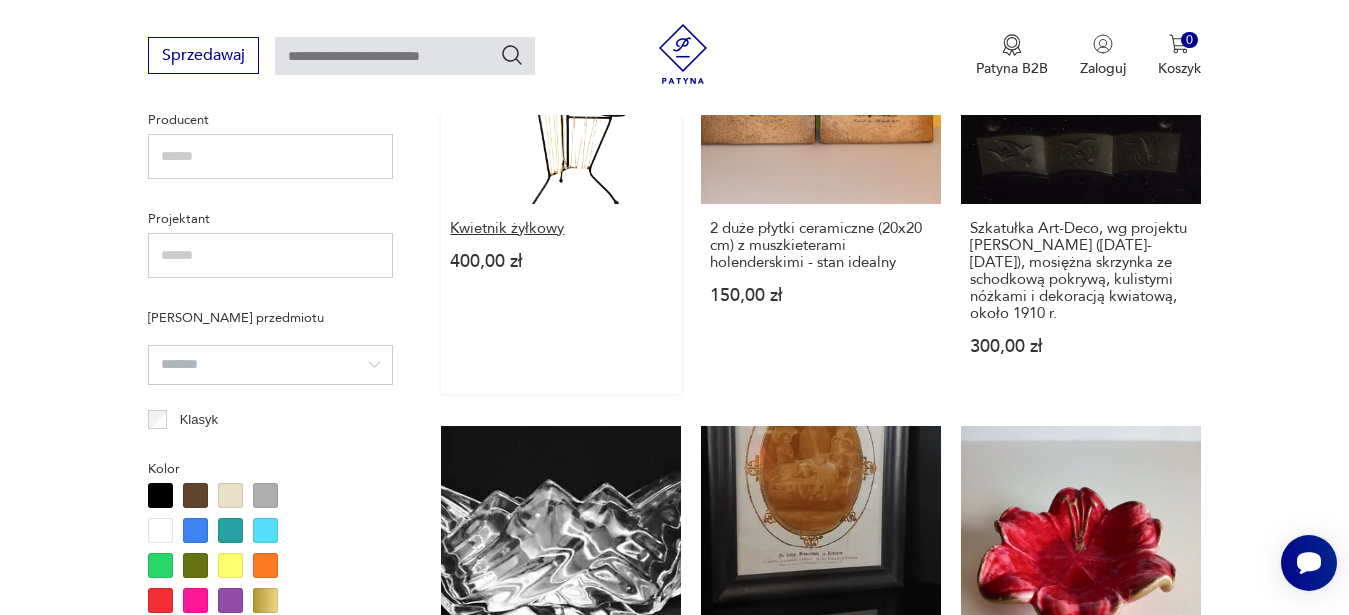 click on "Kwietnik żyłkowy" at bounding box center [561, 228] 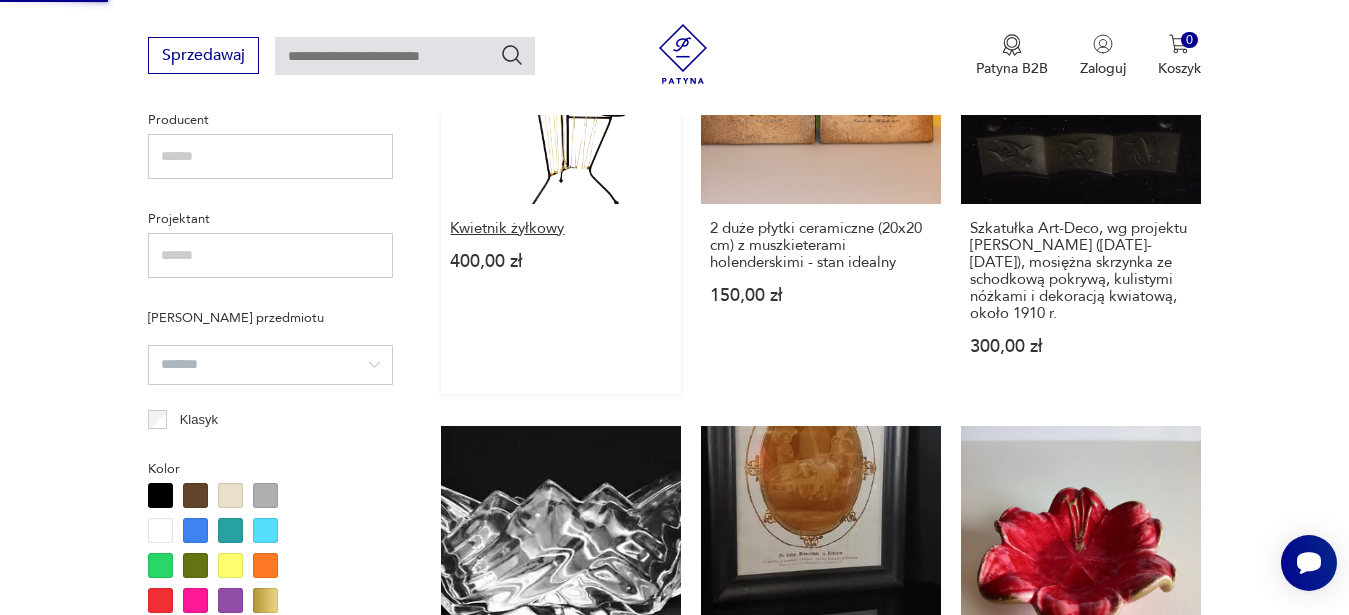 scroll, scrollTop: 436, scrollLeft: 0, axis: vertical 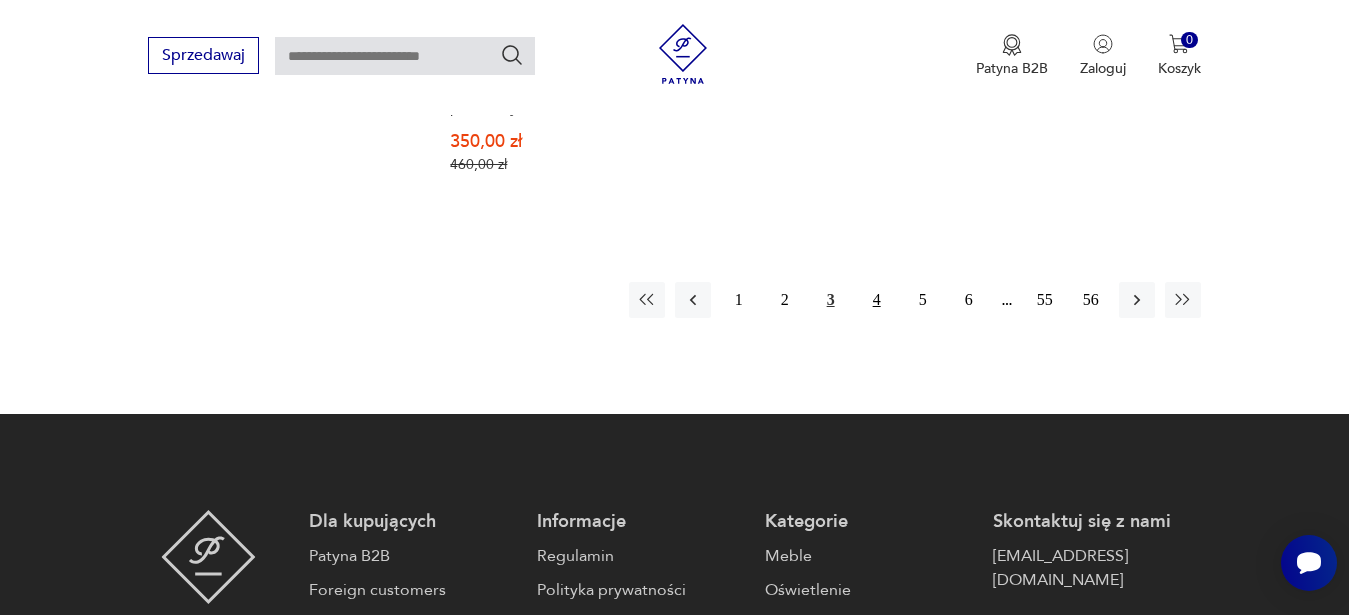 click on "4" at bounding box center (877, 300) 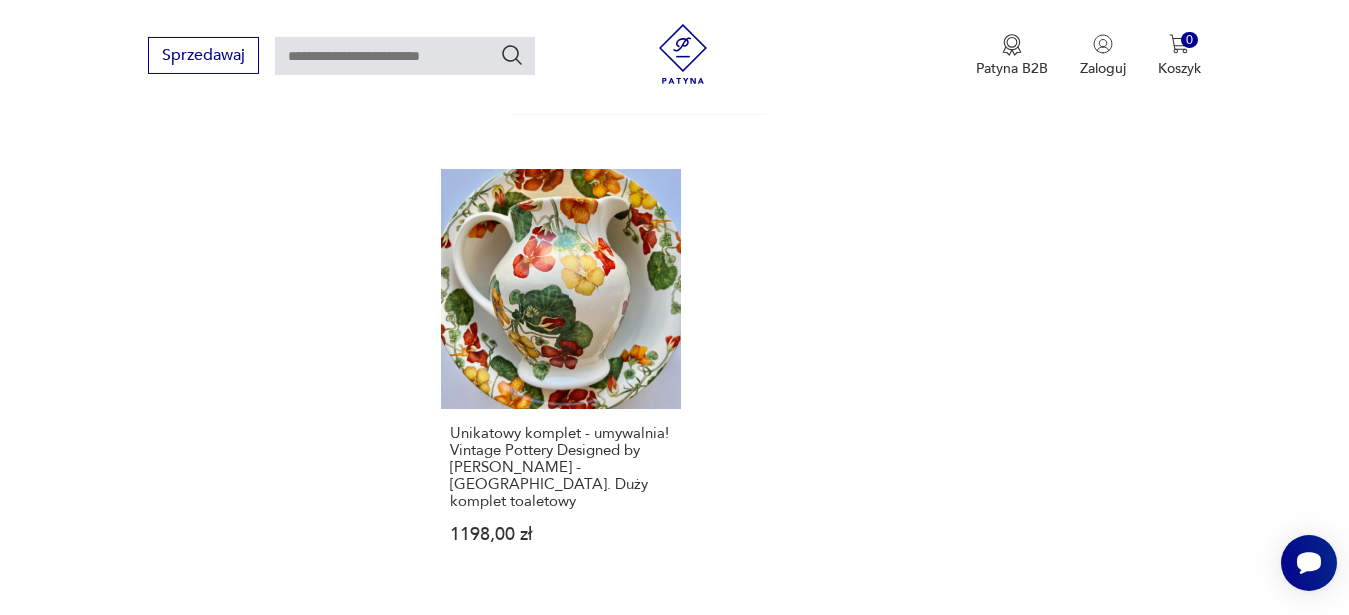 scroll, scrollTop: 3182, scrollLeft: 0, axis: vertical 